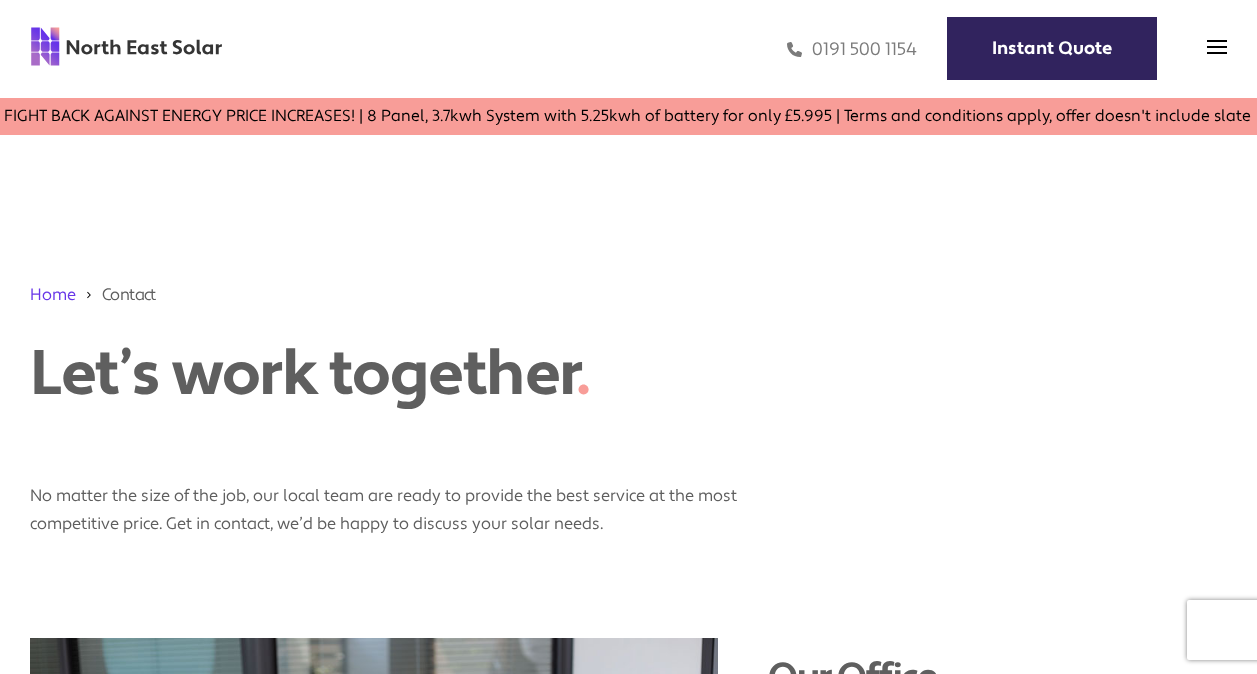 scroll, scrollTop: 300, scrollLeft: 0, axis: vertical 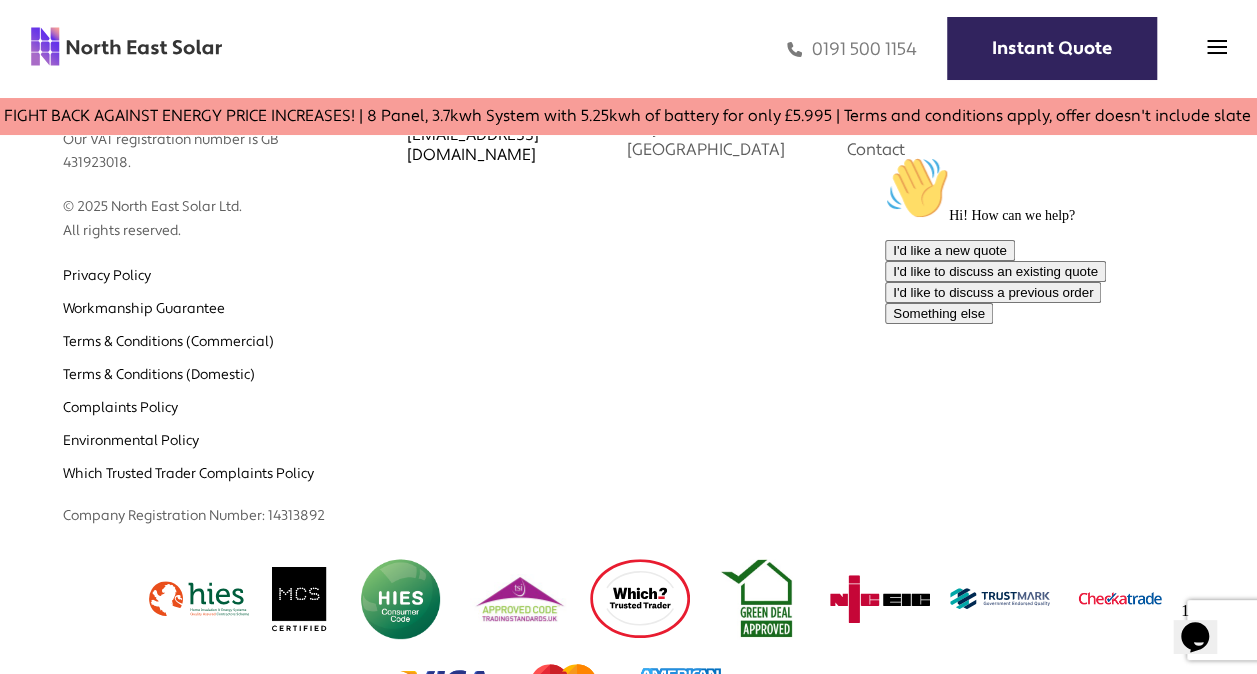 click on "Links About Us Environmental Benefits Instant Quote Meet The Team Recruitment Why North East Solar" at bounding box center (707, 172) 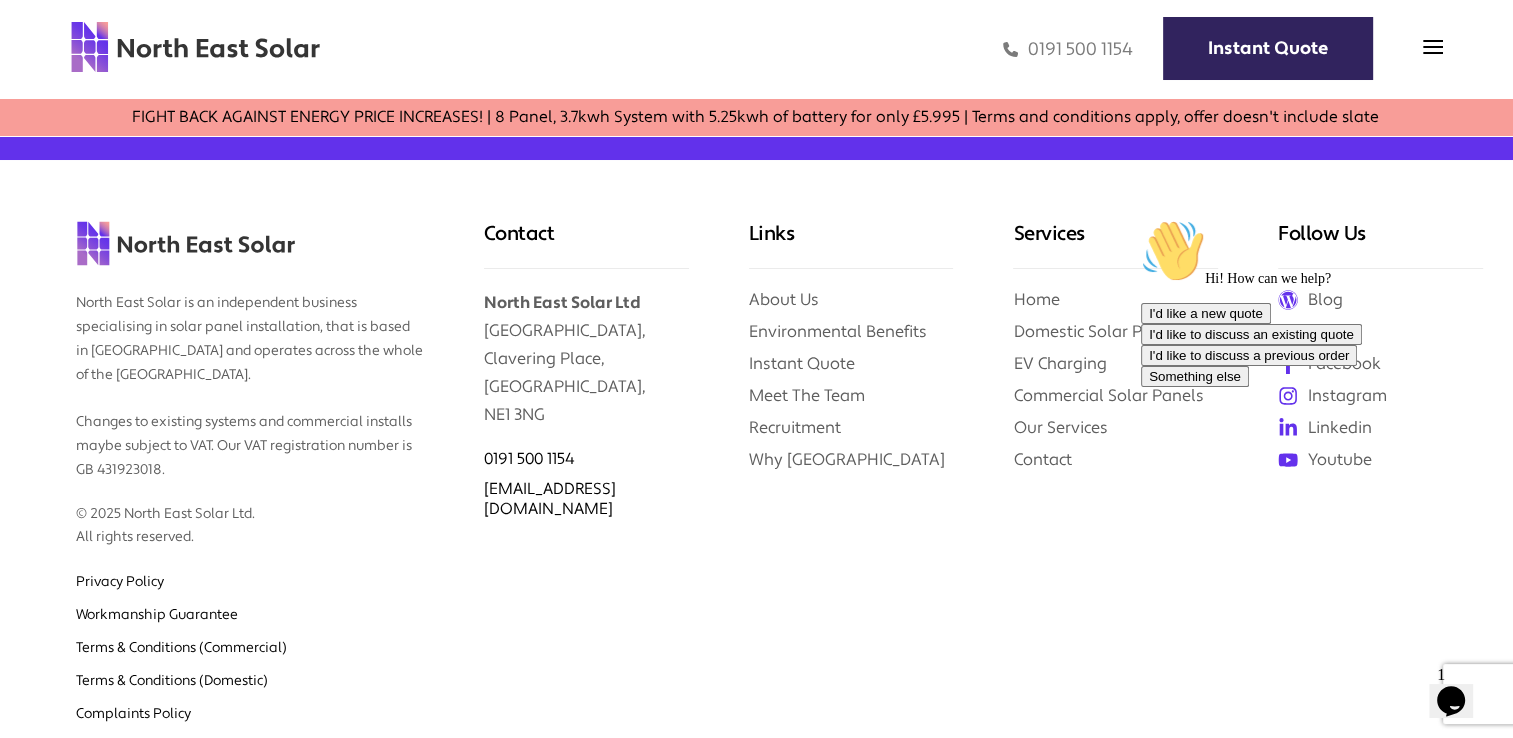 scroll, scrollTop: 2314, scrollLeft: 0, axis: vertical 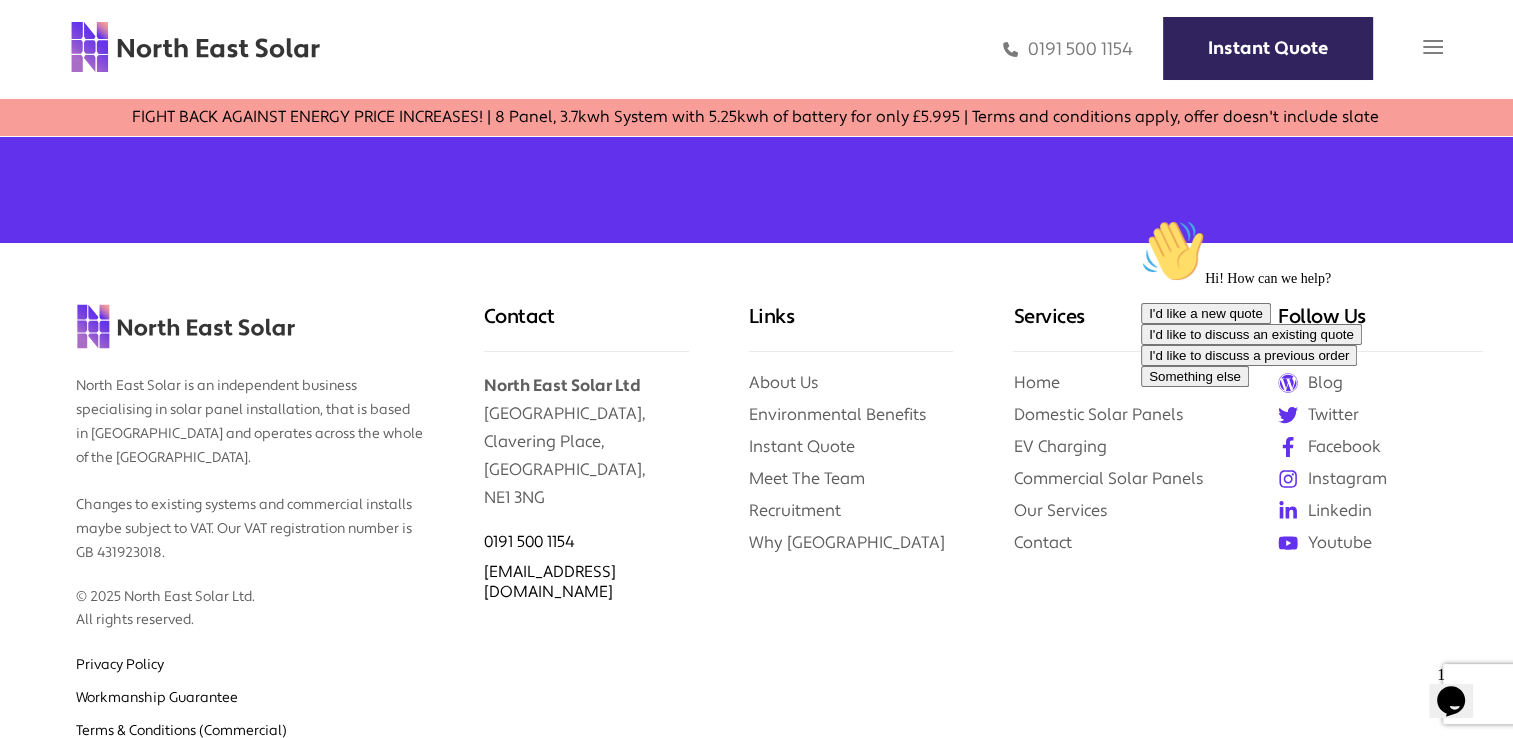click at bounding box center [1433, 47] 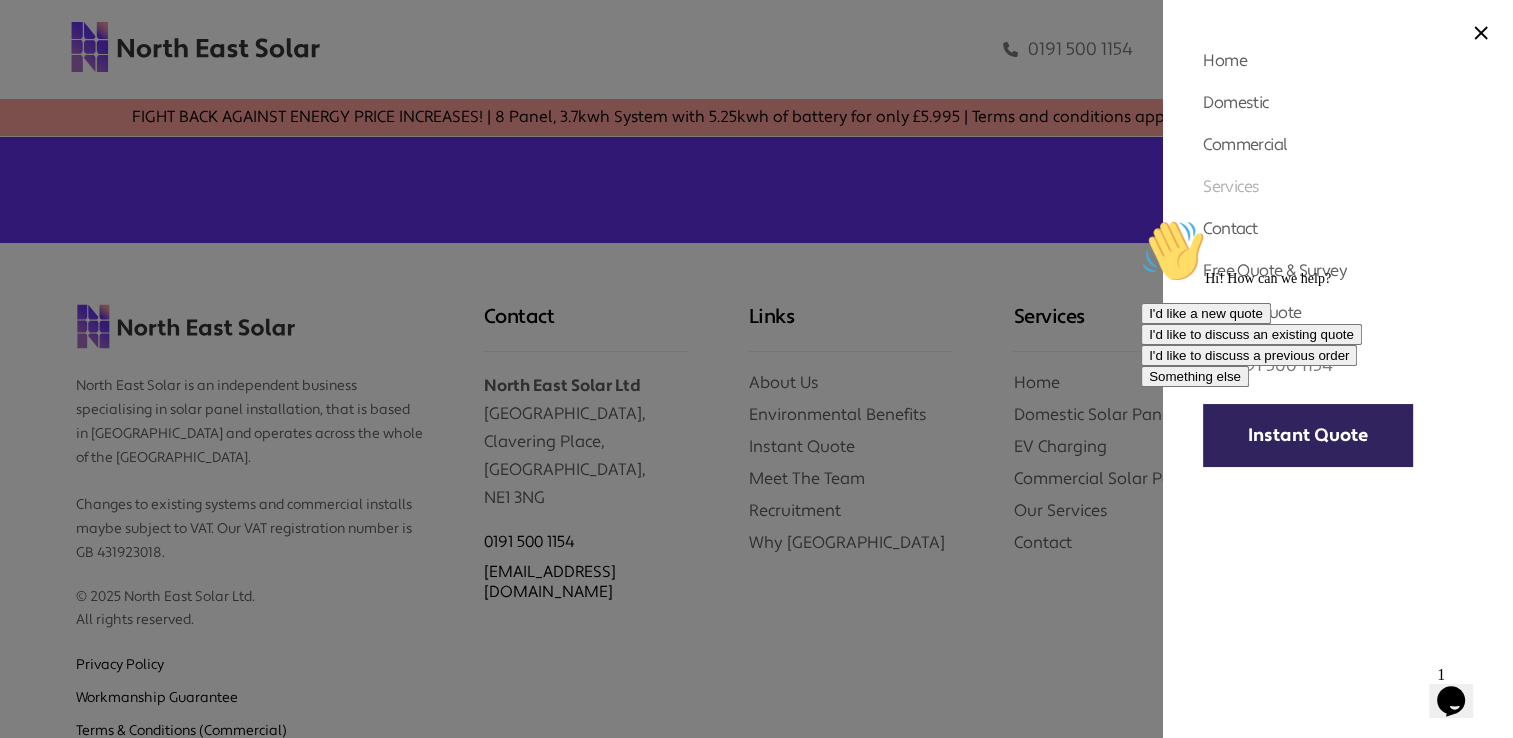 click on "Services" at bounding box center (1231, 186) 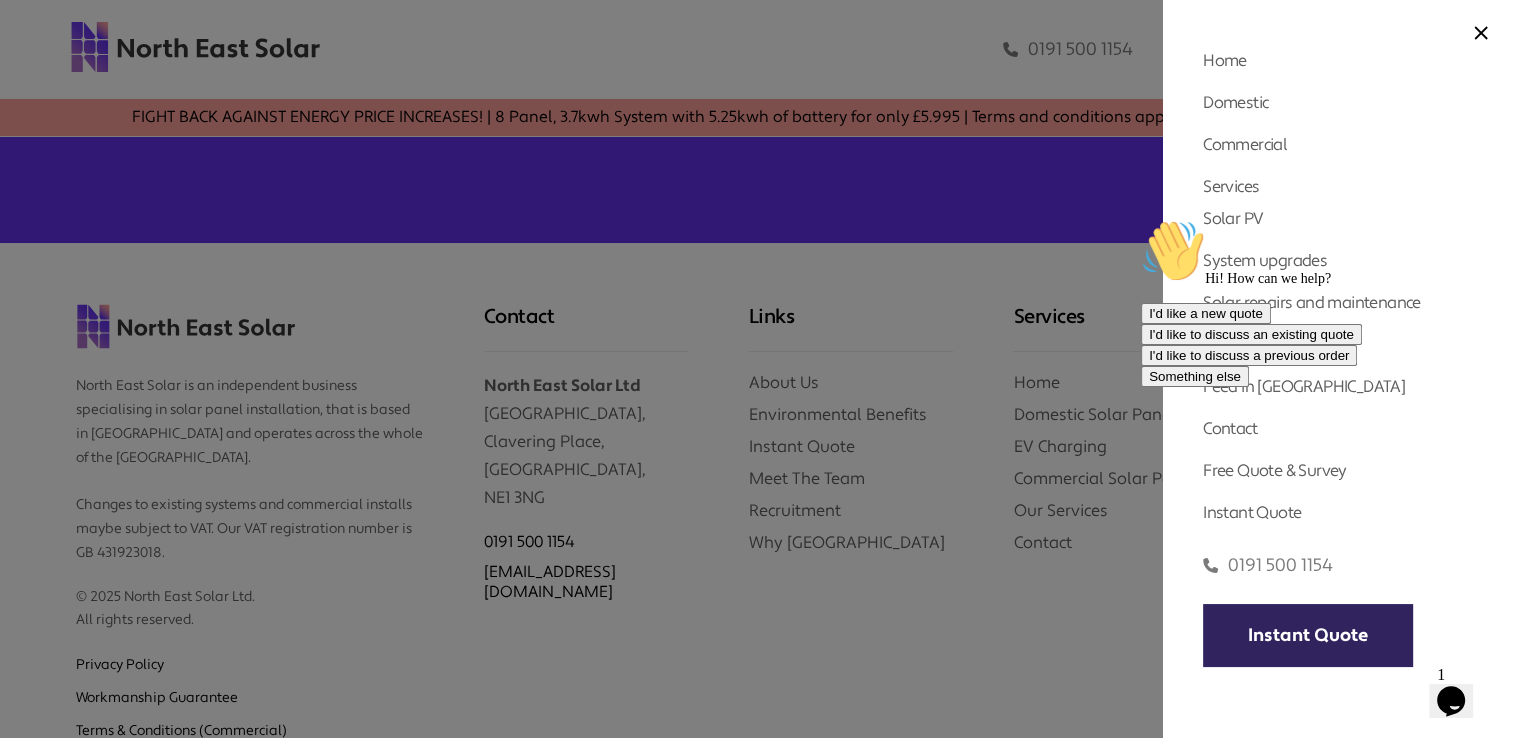 scroll, scrollTop: 2514, scrollLeft: 0, axis: vertical 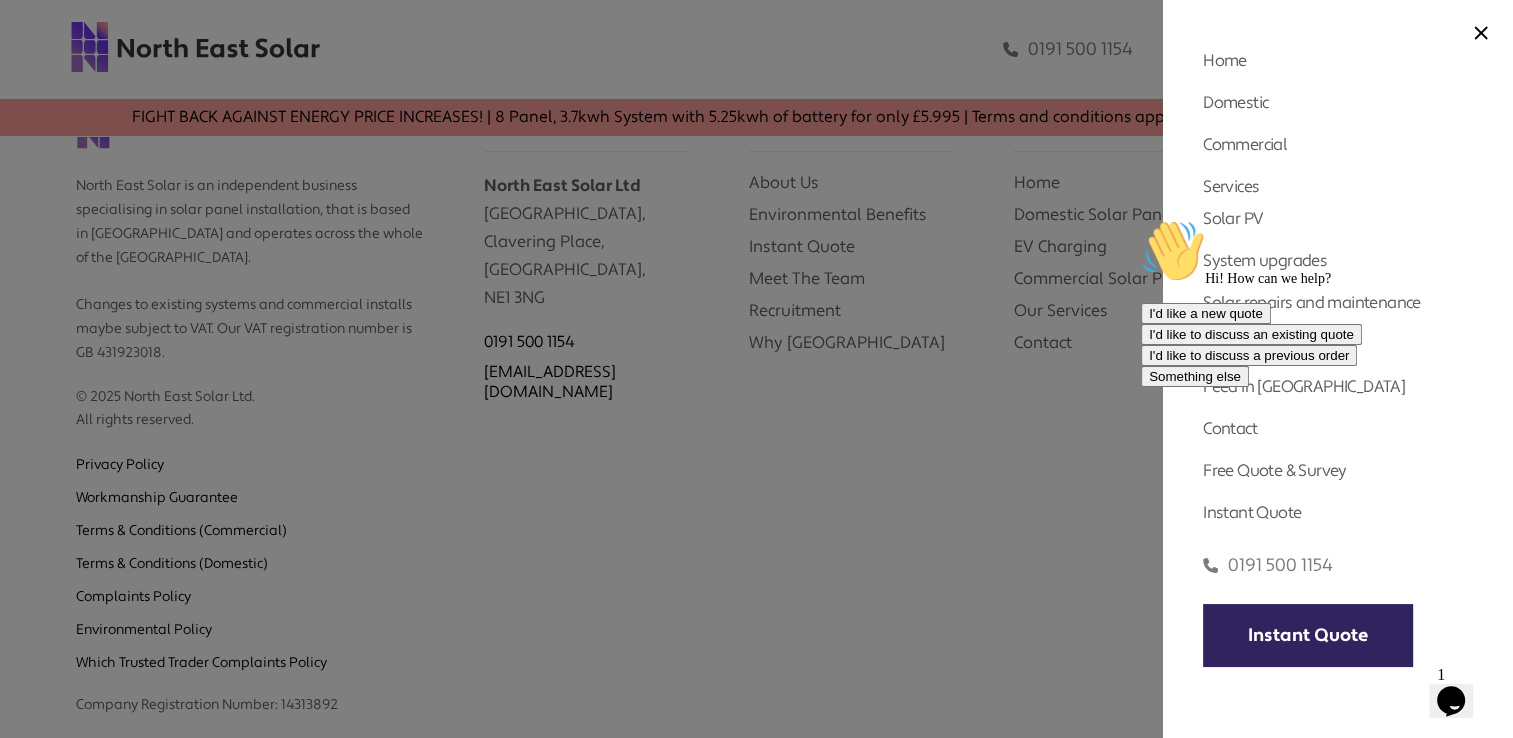 click on "Hi! How can we help? I'd like a new quote I'd like to discuss an existing quote I'd like to discuss a previous order Something else" at bounding box center (1321, 303) 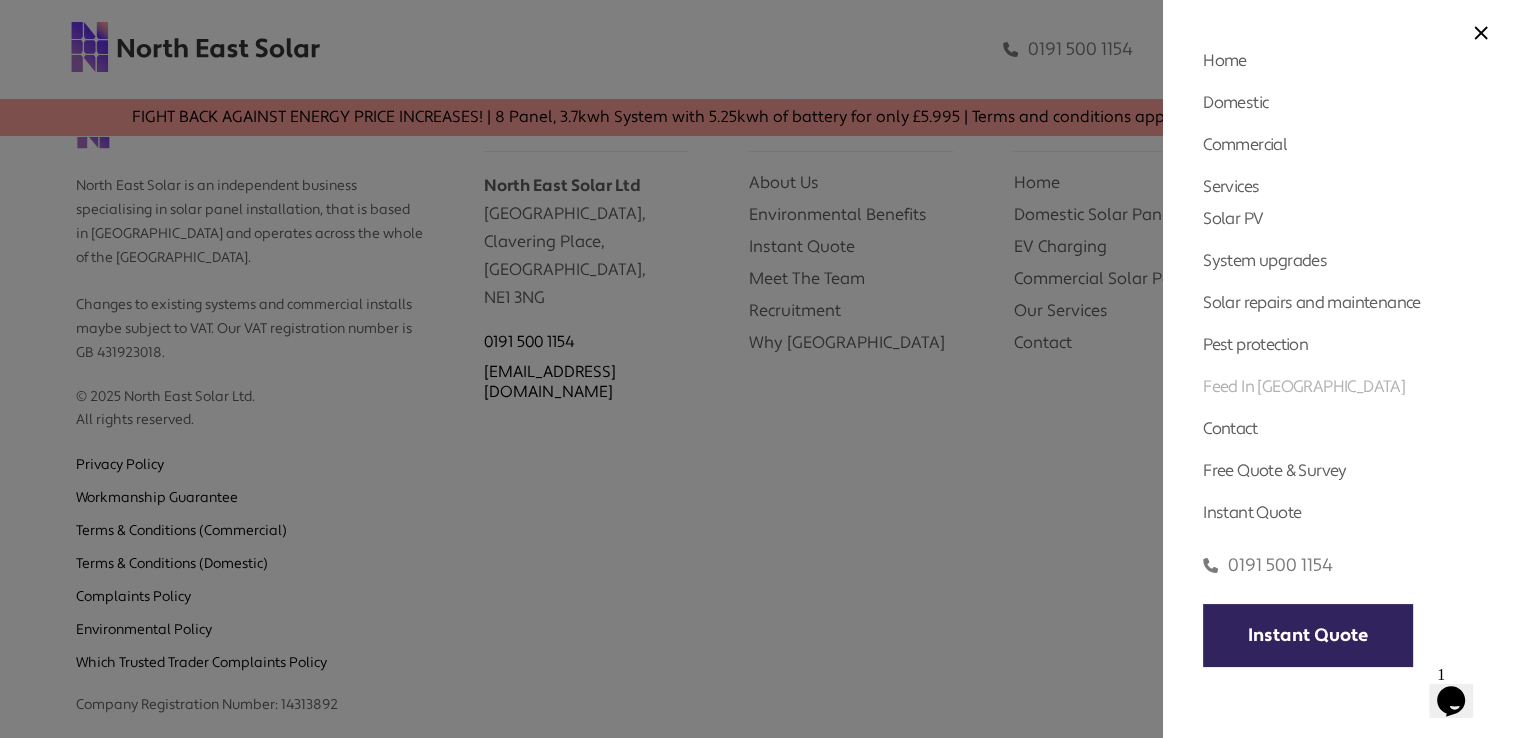 click on "Feed In [GEOGRAPHIC_DATA]" at bounding box center [1304, 386] 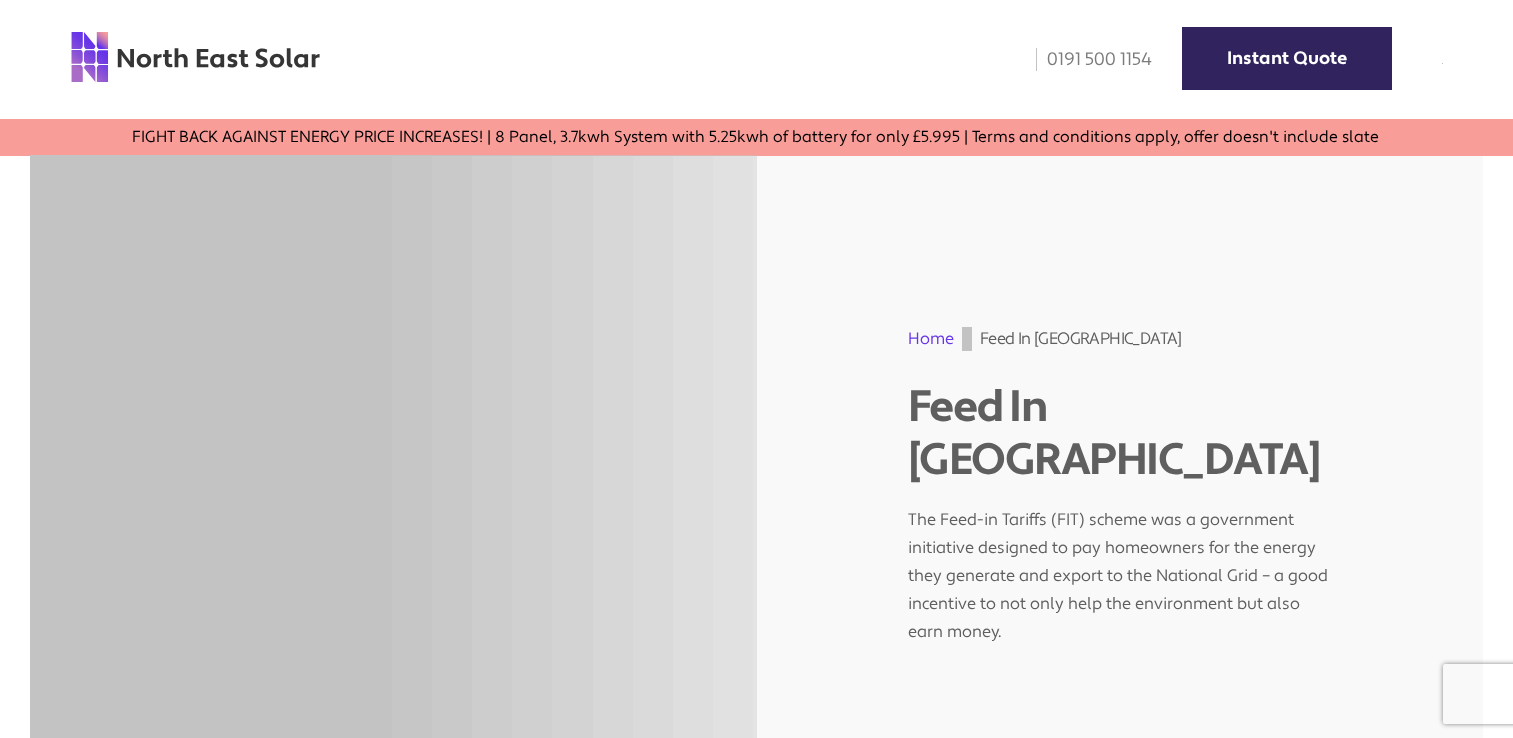 scroll, scrollTop: 0, scrollLeft: 0, axis: both 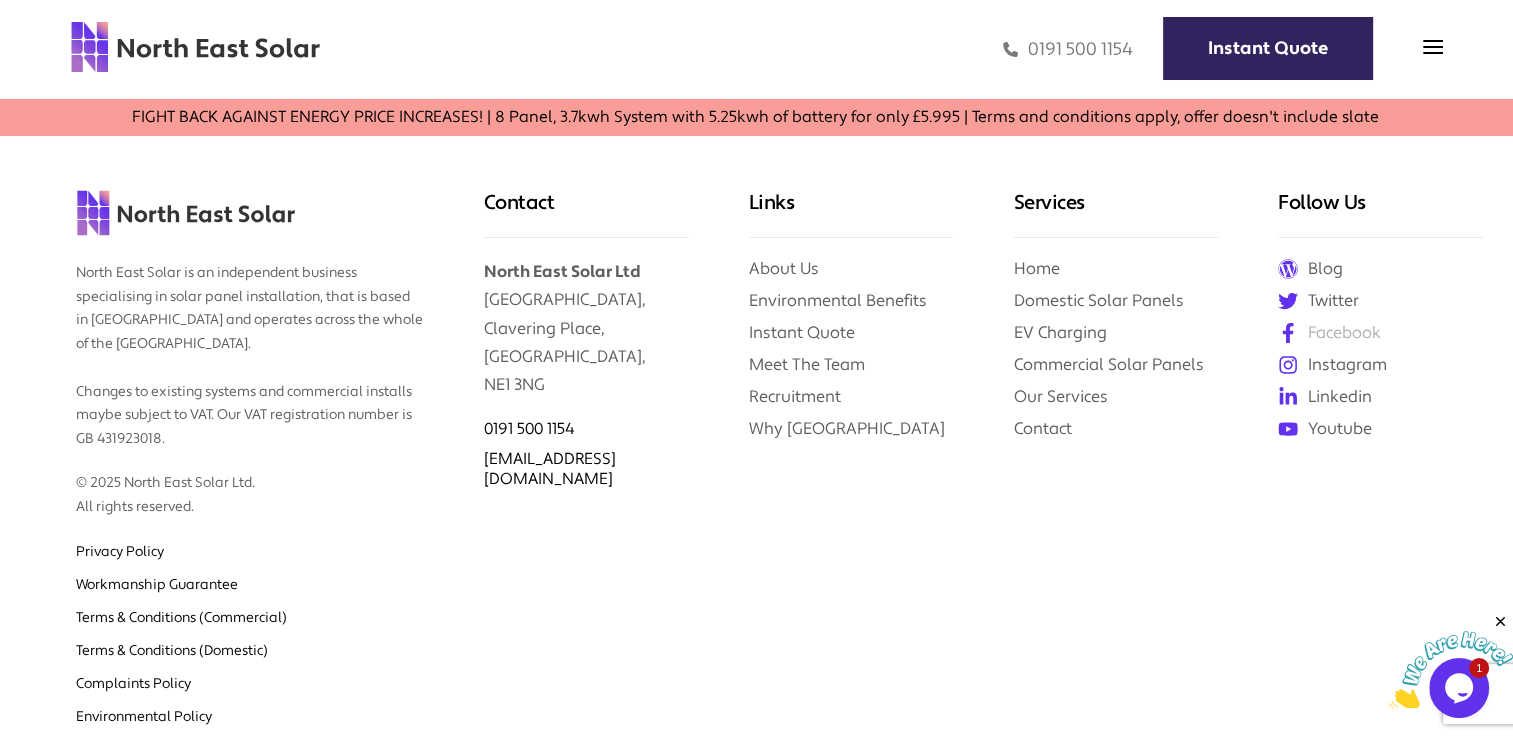 click on "Facebook" at bounding box center [1380, 333] 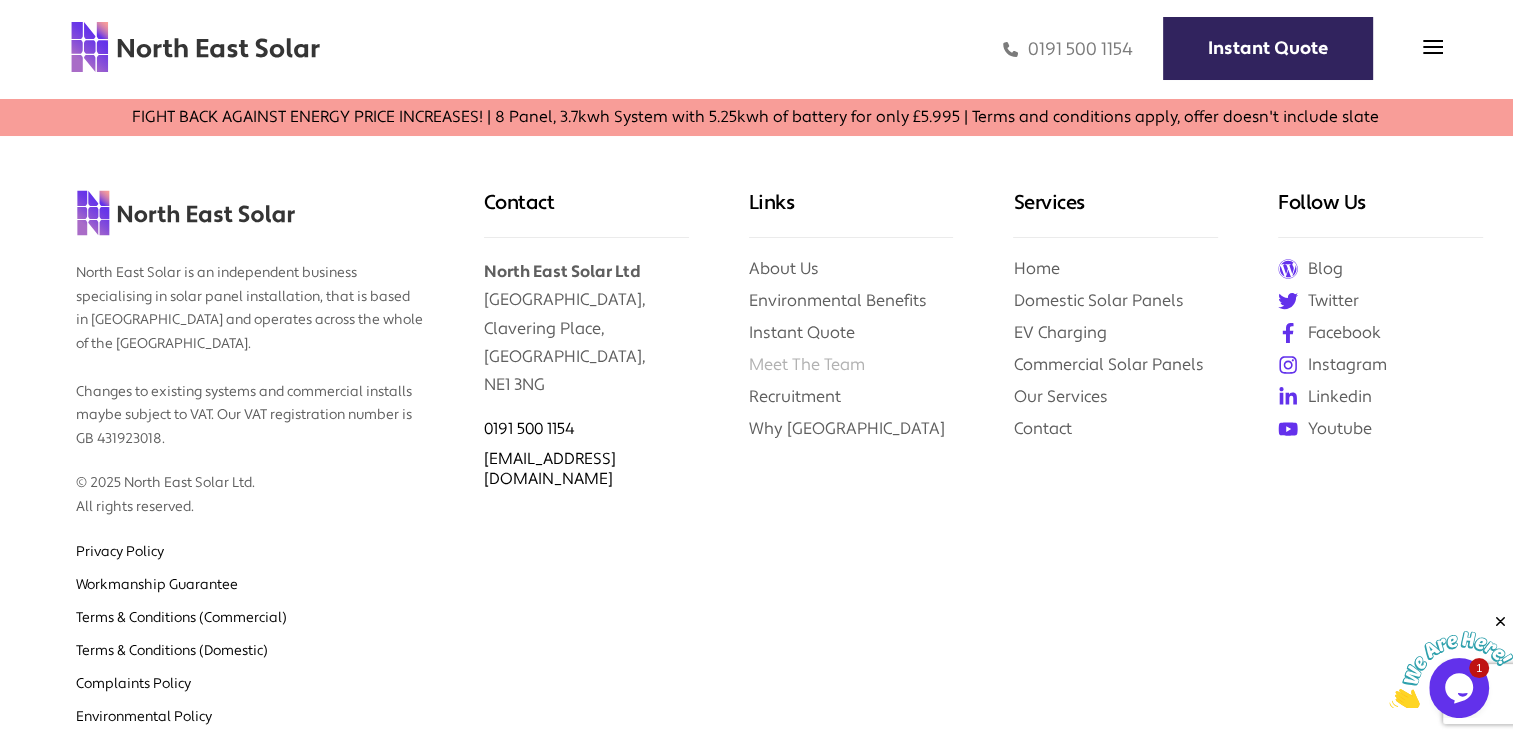 click on "Meet The Team" at bounding box center [807, 364] 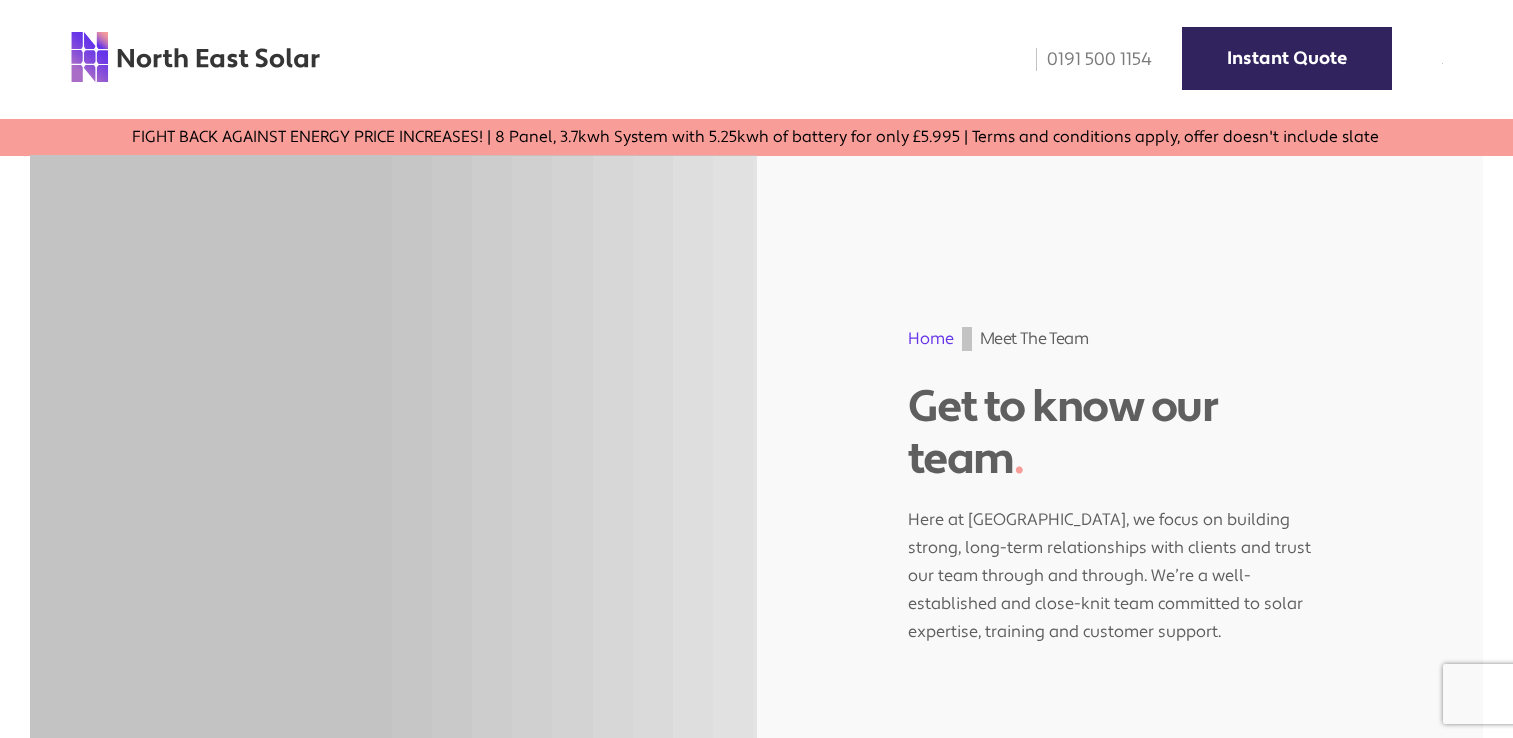scroll, scrollTop: 0, scrollLeft: 0, axis: both 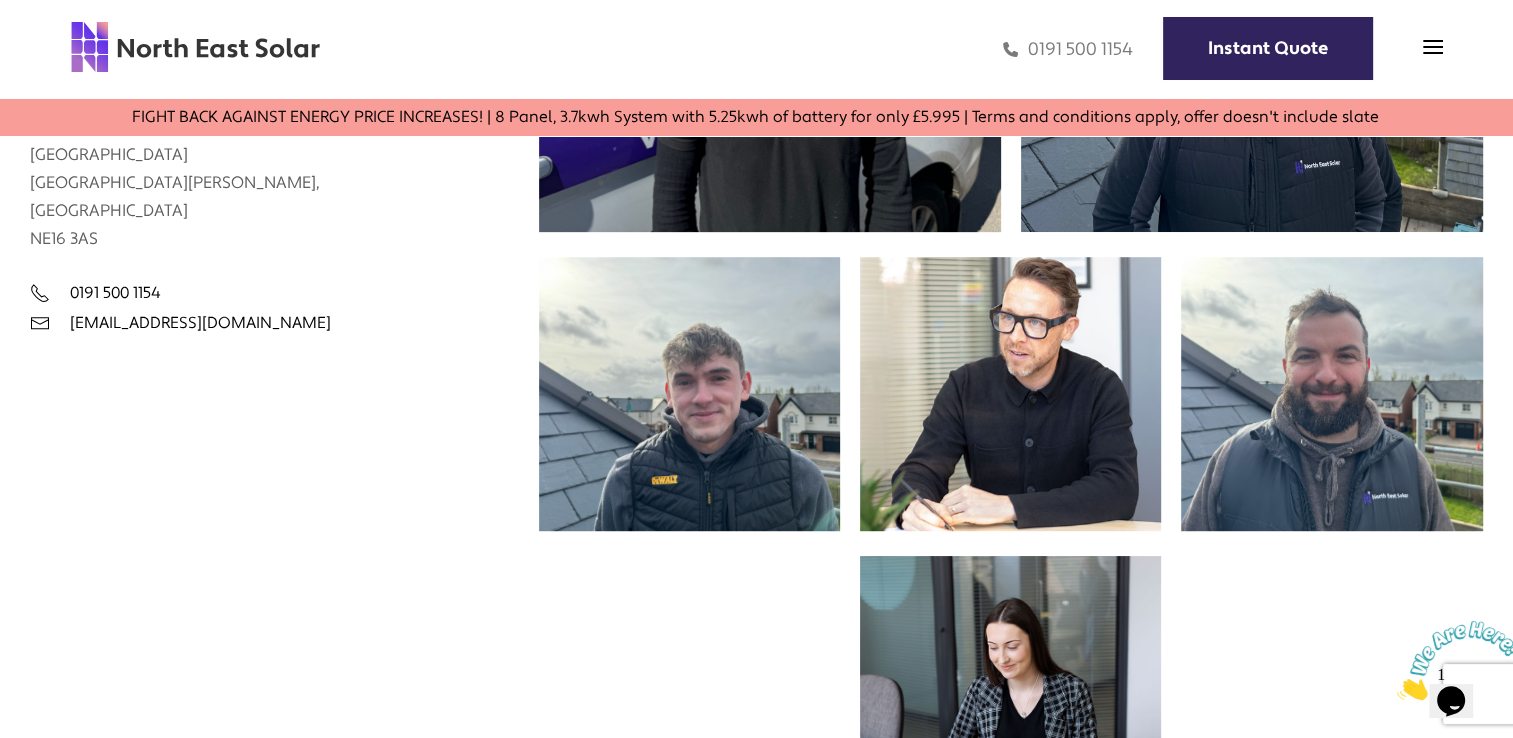 click on "Hey there! Let’s get to know the team – we’re small yet mighty. A team that works closely together is incredibly important for achieving success in any project or install. Our team members collaborate closely and communicate effectively, they can pool their skills and knowledge to get you the  best deal, best install and lower your bills. Our home is:
[STREET_ADDRESS][PERSON_NAME] 0191 500 1154 [EMAIL_ADDRESS][DOMAIN_NAME]" at bounding box center [284, 323] 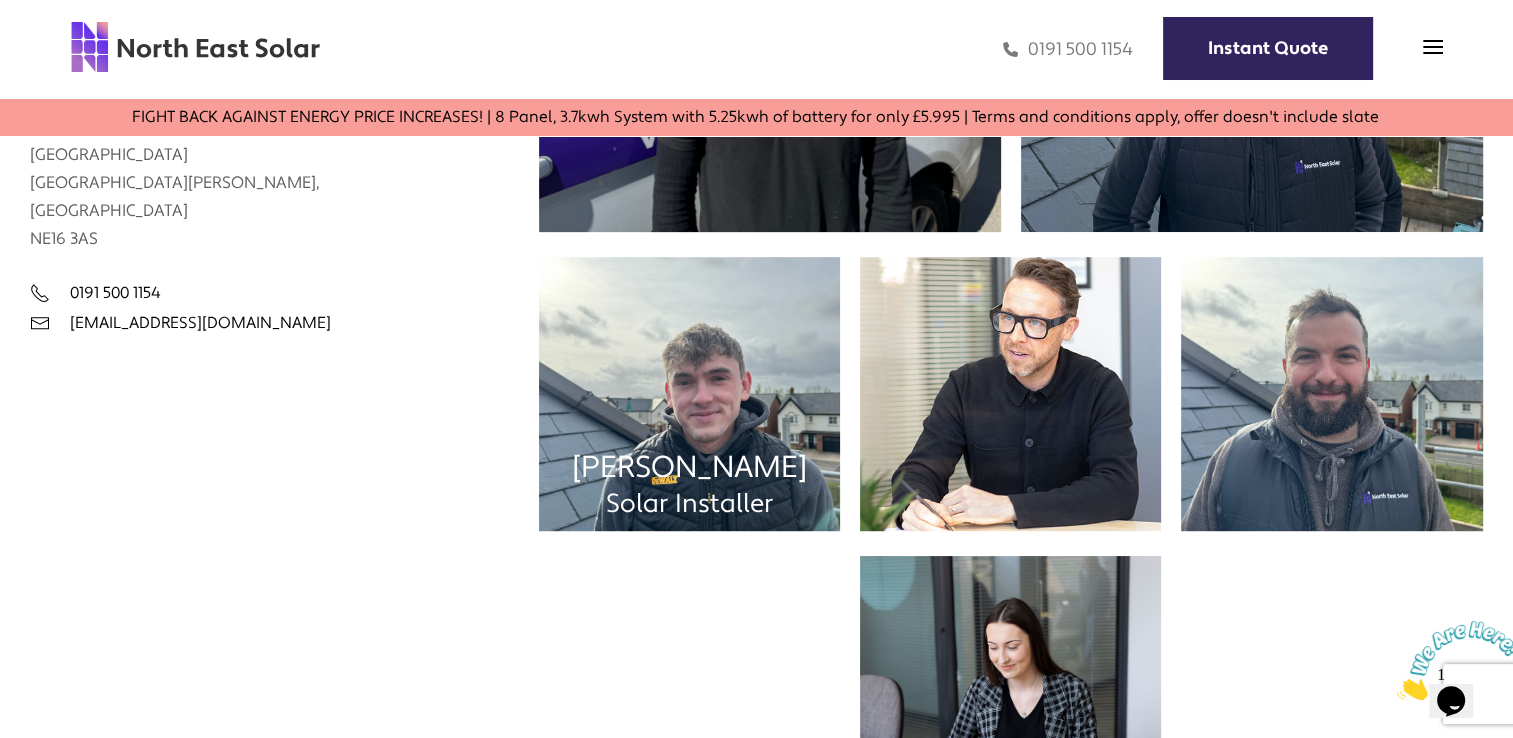 scroll, scrollTop: 800, scrollLeft: 0, axis: vertical 